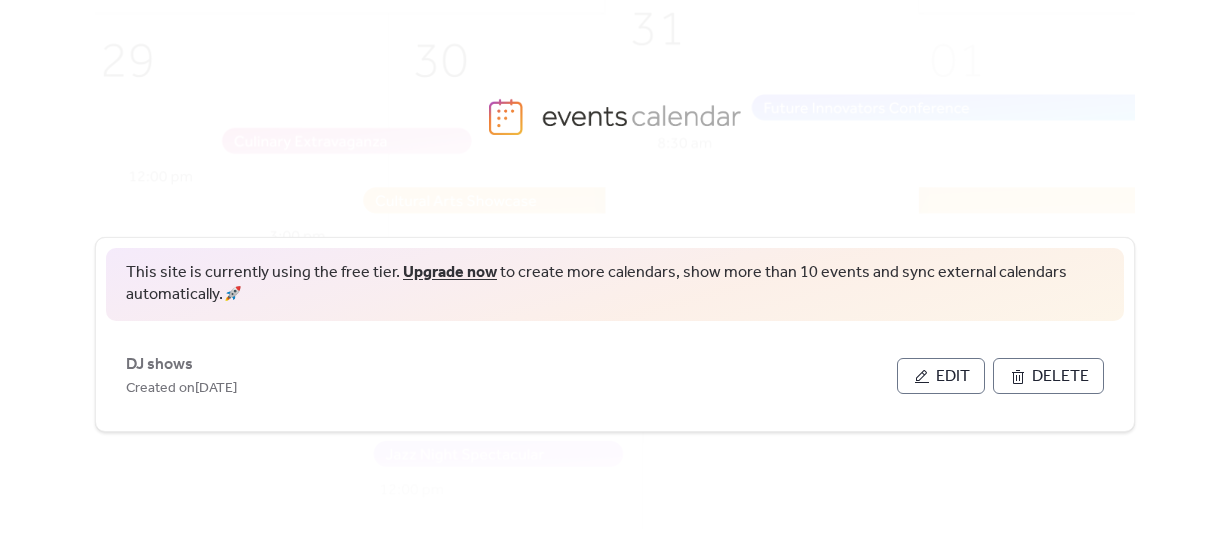 scroll, scrollTop: 97, scrollLeft: 0, axis: vertical 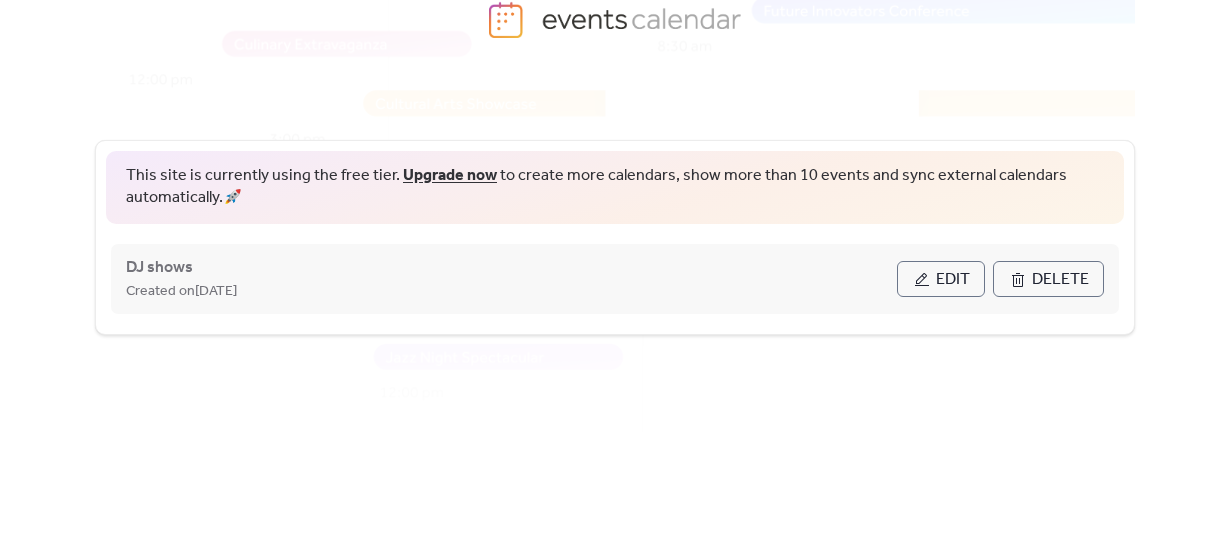 click on "Edit" at bounding box center [941, 279] 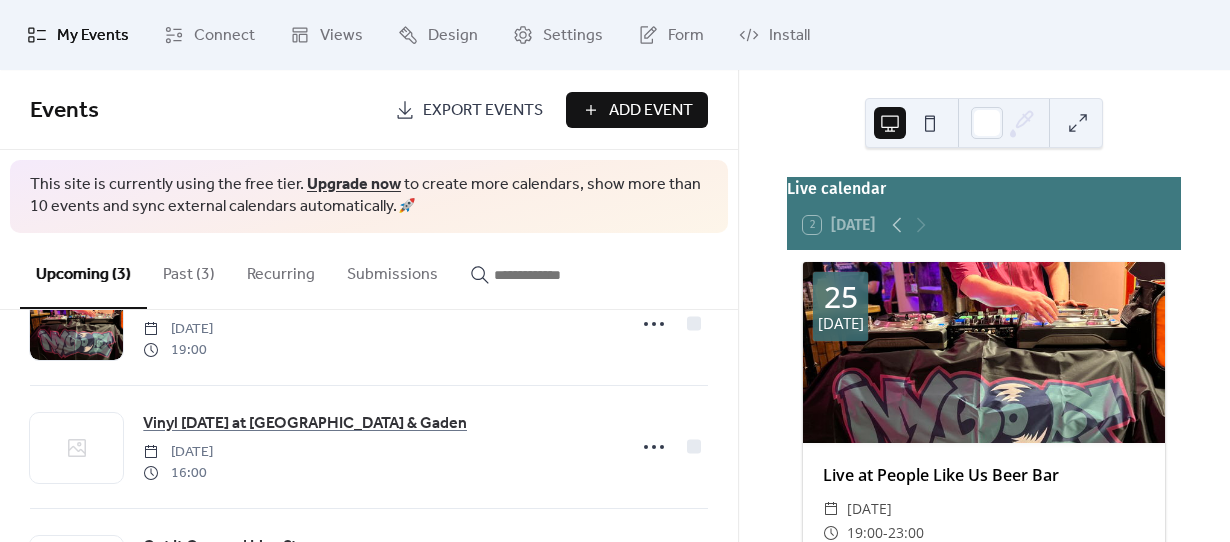 scroll, scrollTop: 115, scrollLeft: 0, axis: vertical 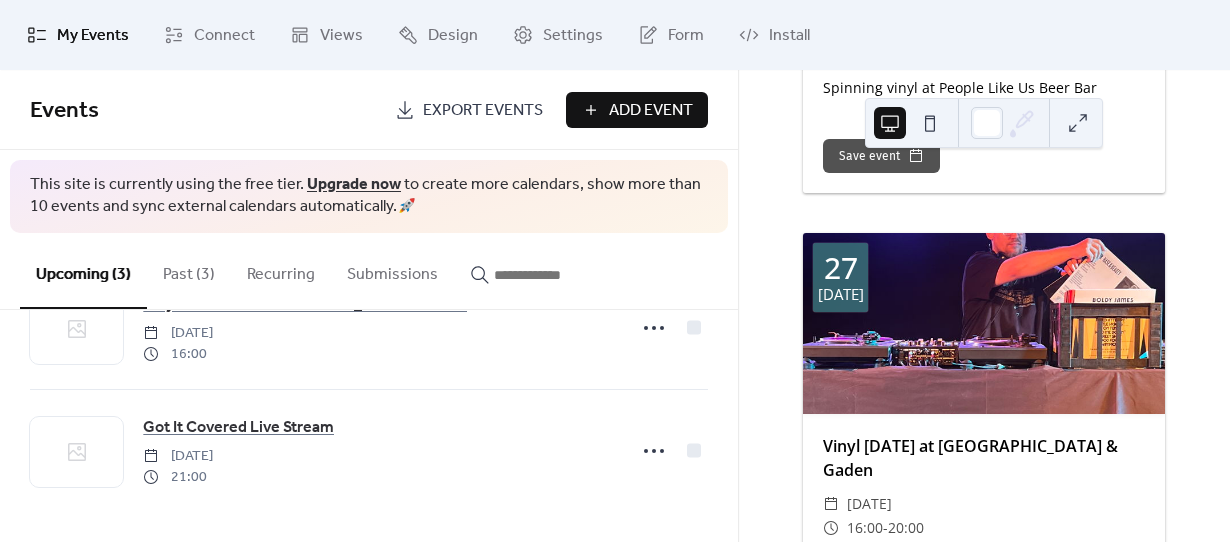 click on "Past  (3)" at bounding box center [189, 270] 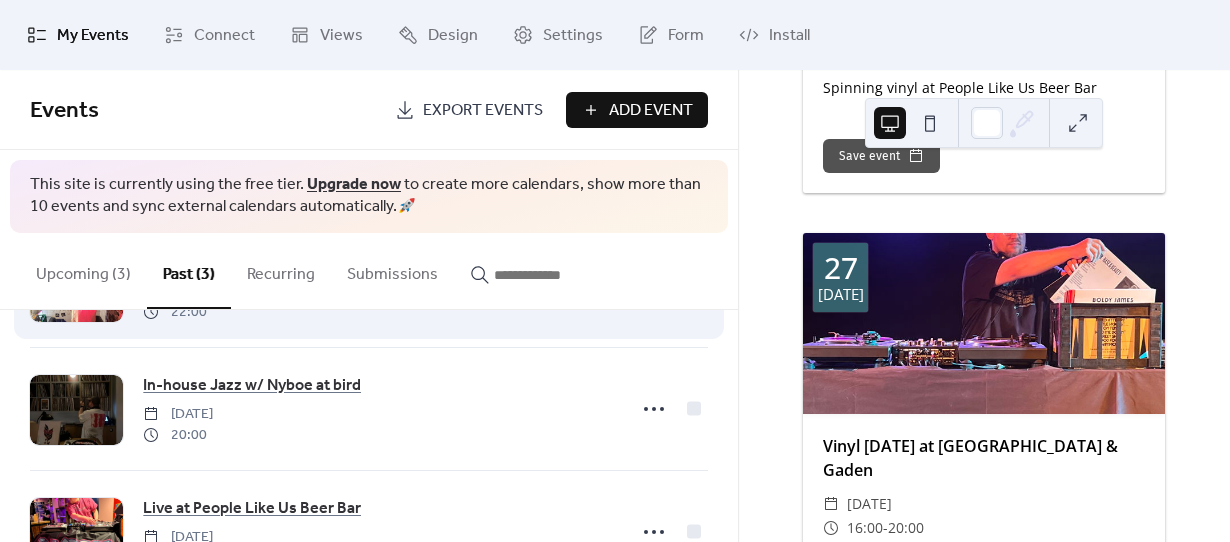 scroll, scrollTop: 122, scrollLeft: 0, axis: vertical 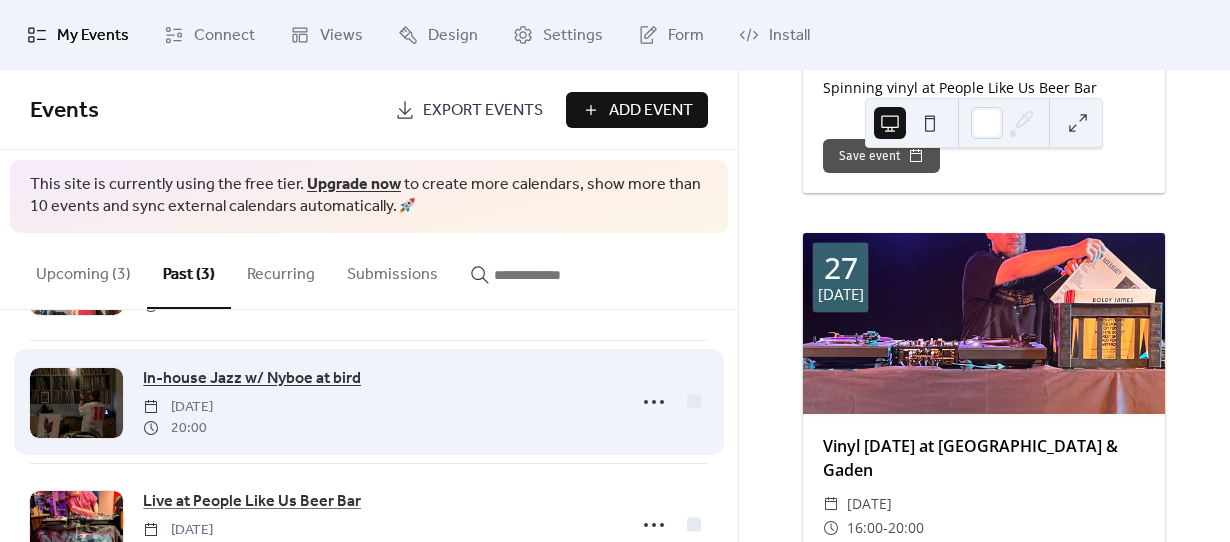 click on "In-house Jazz w/ Nyboe at bird" at bounding box center [252, 379] 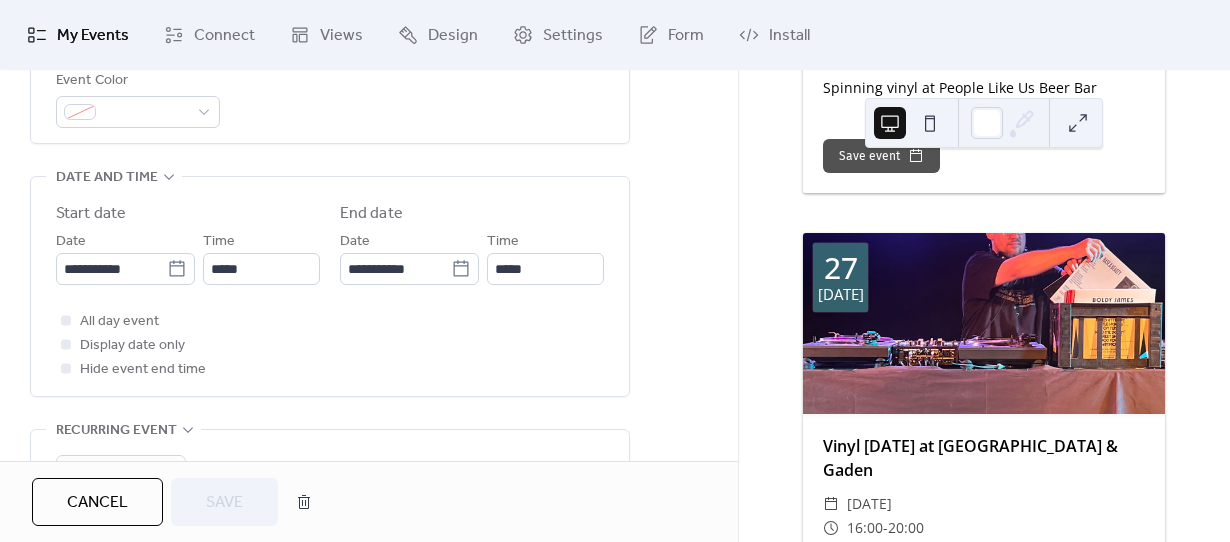 scroll, scrollTop: 641, scrollLeft: 0, axis: vertical 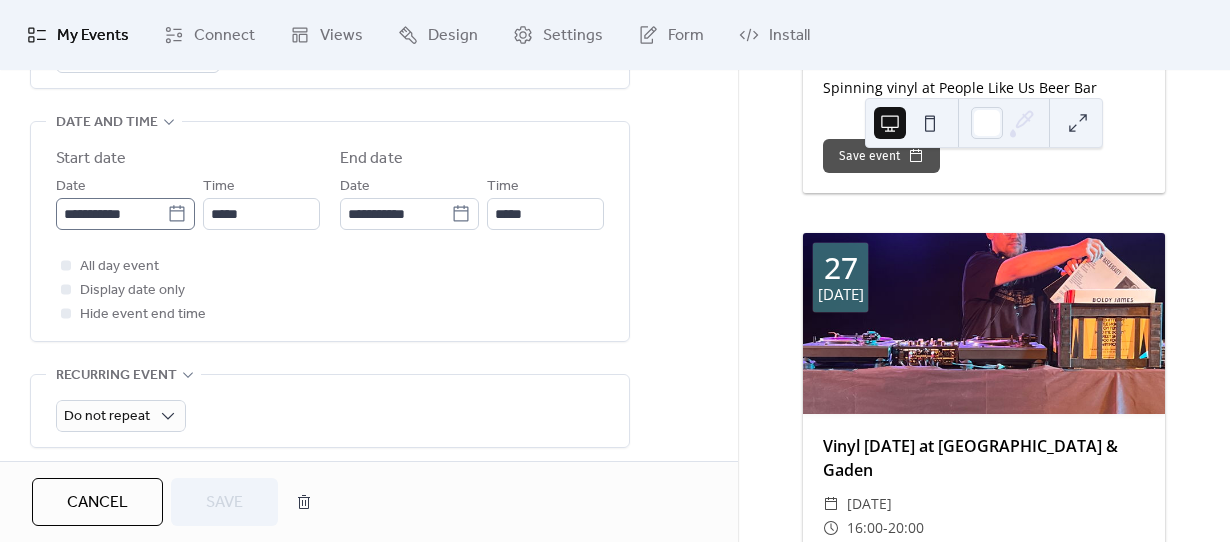 click 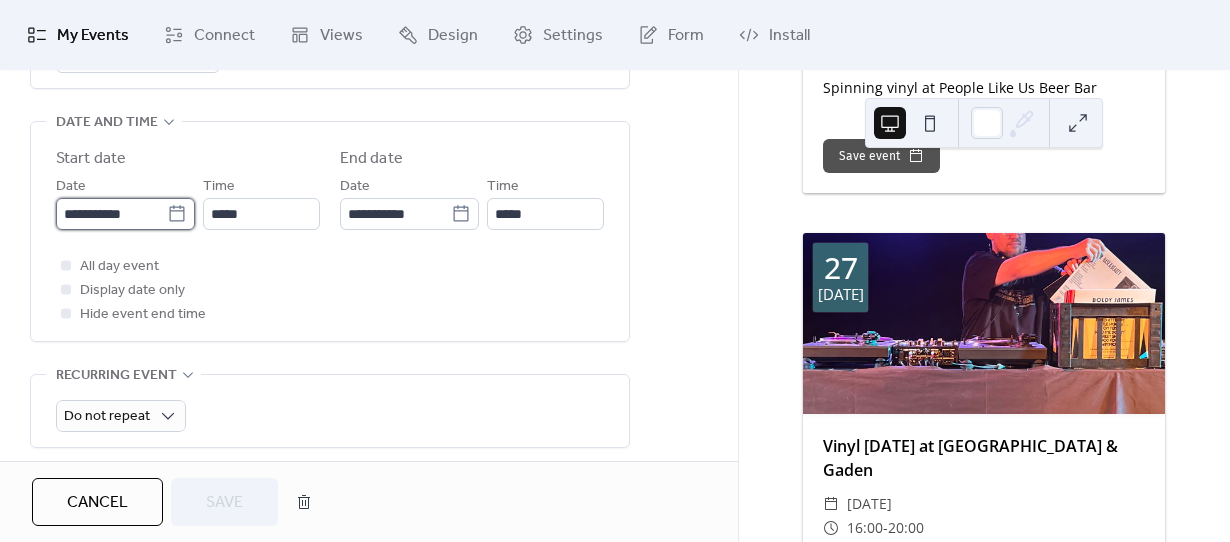 click on "**********" at bounding box center [111, 214] 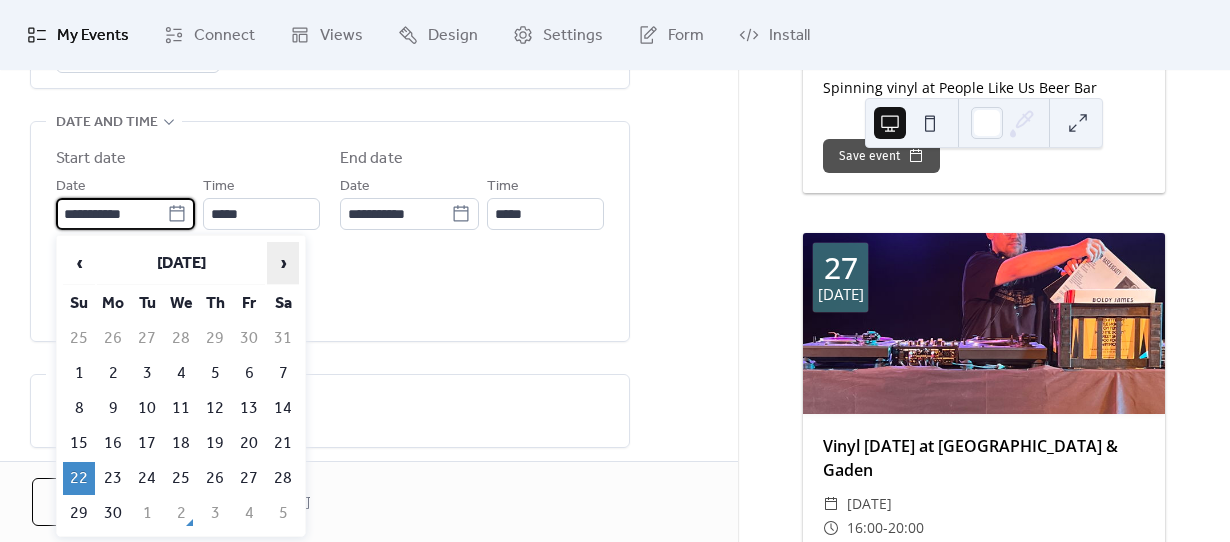 click on "›" at bounding box center [283, 263] 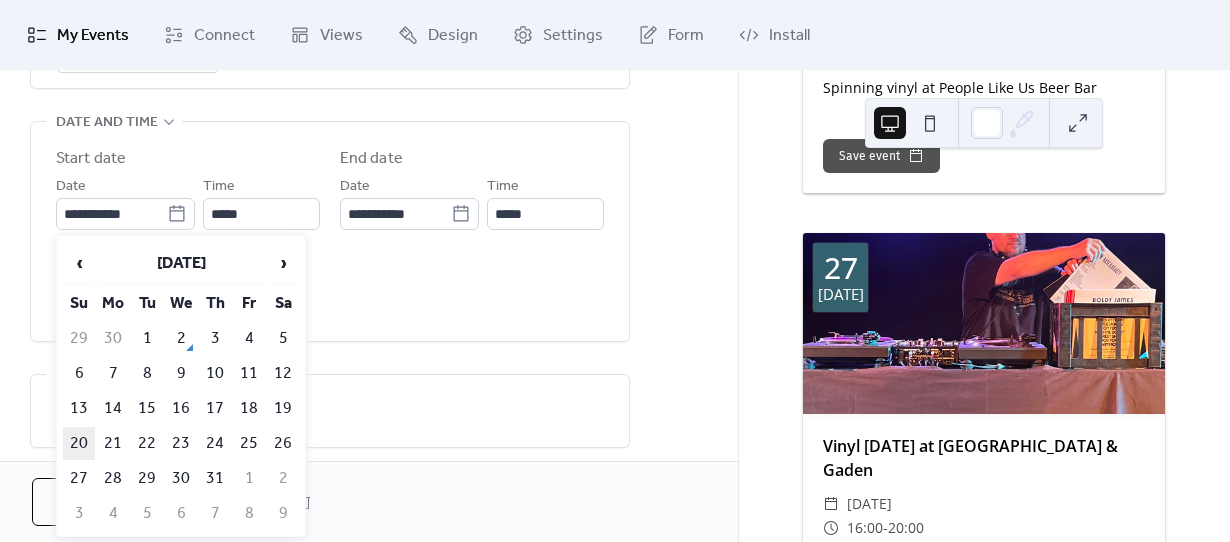 click on "20" at bounding box center (79, 443) 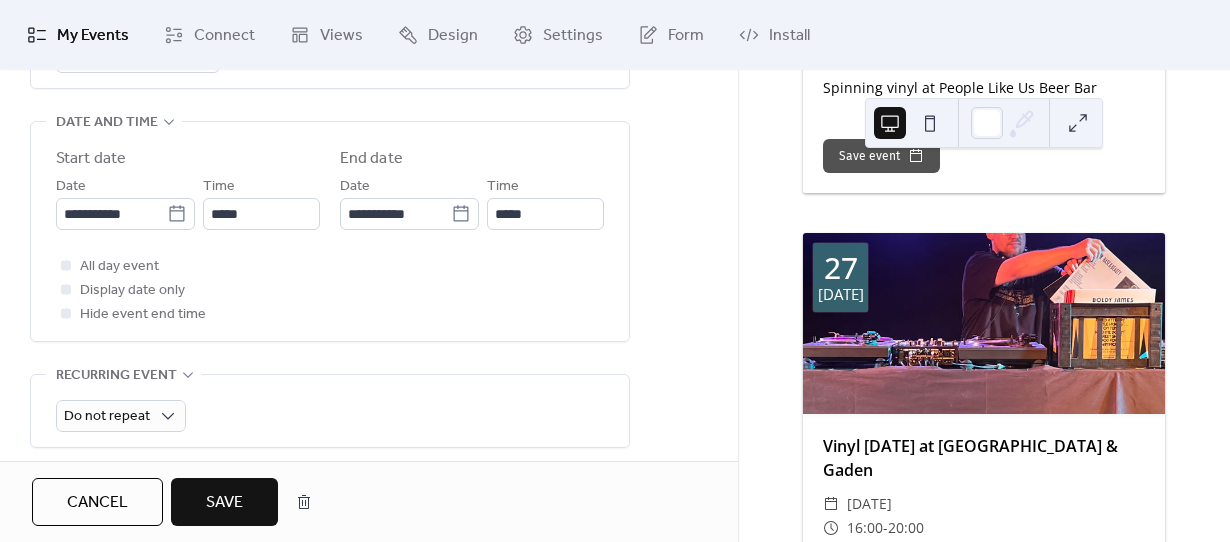 click on "Save" at bounding box center [224, 502] 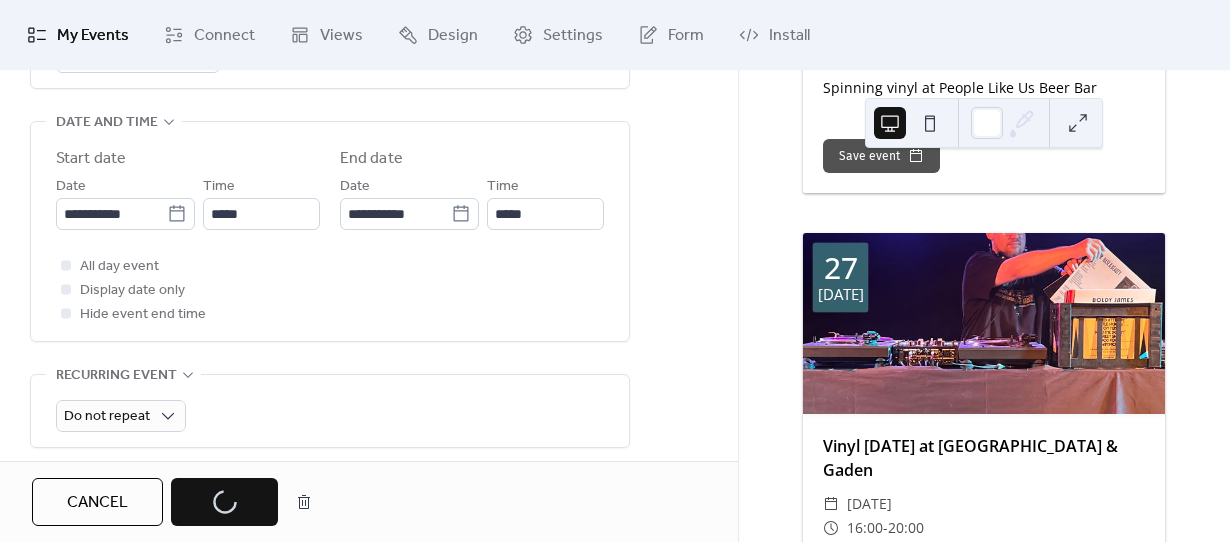 scroll, scrollTop: 980, scrollLeft: 0, axis: vertical 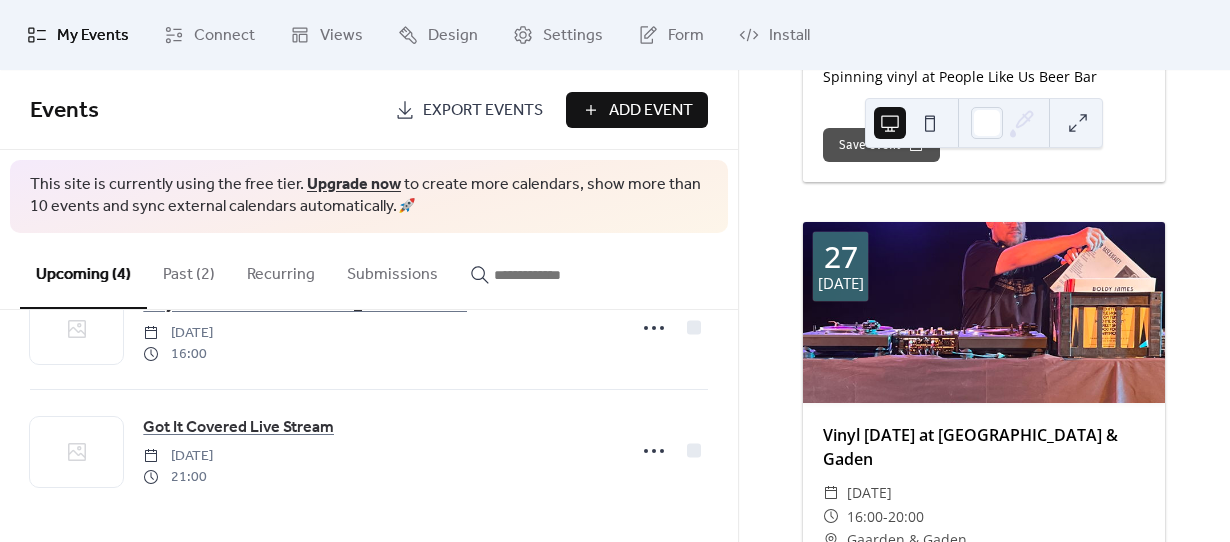 click on "Add Event" at bounding box center (651, 111) 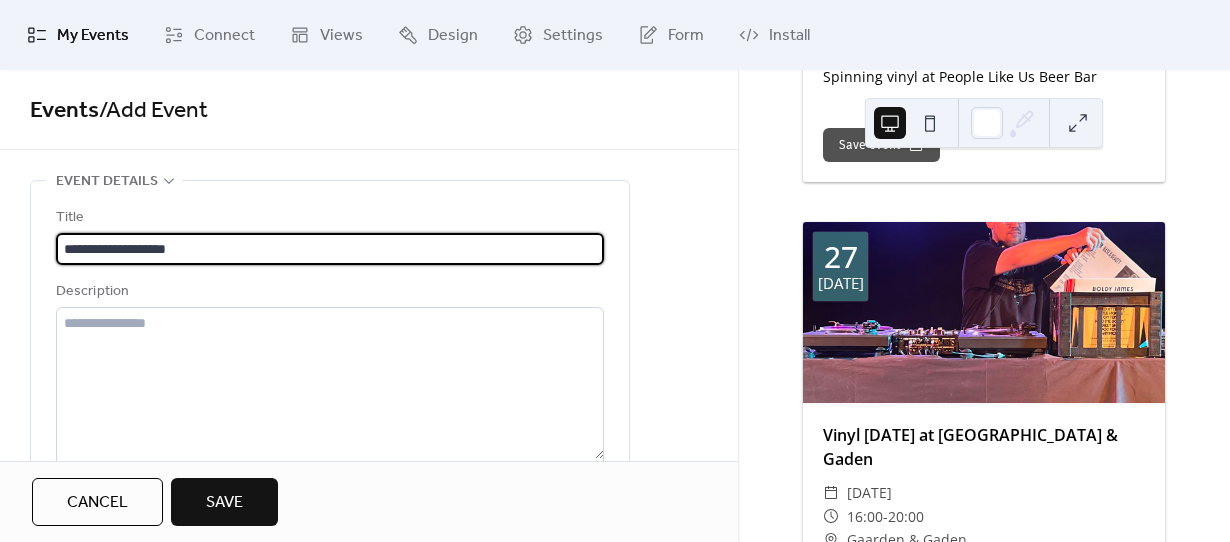 type on "**********" 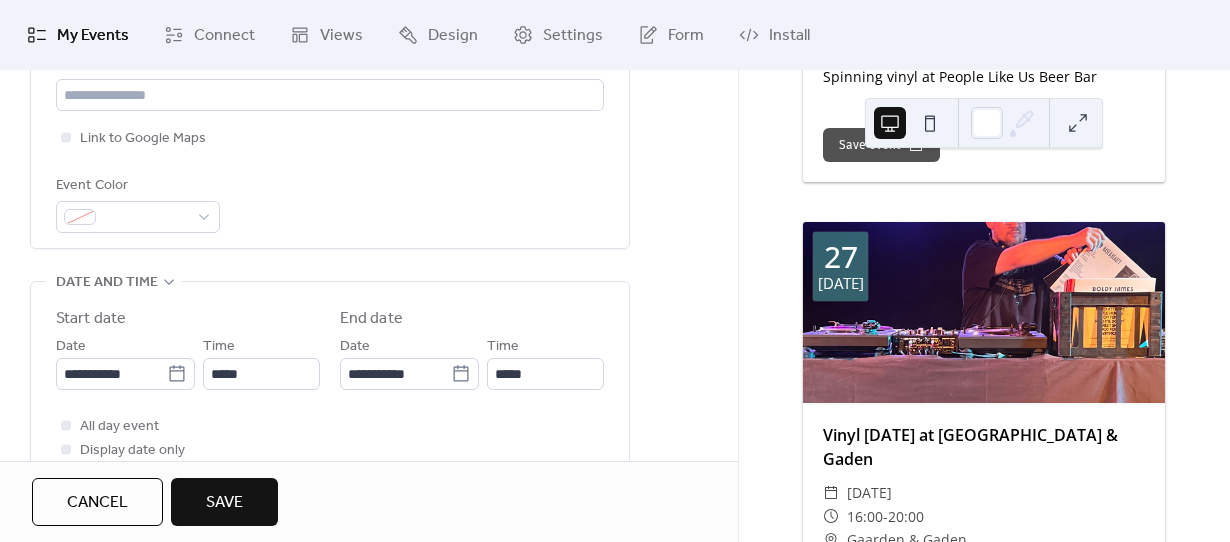 scroll, scrollTop: 453, scrollLeft: 0, axis: vertical 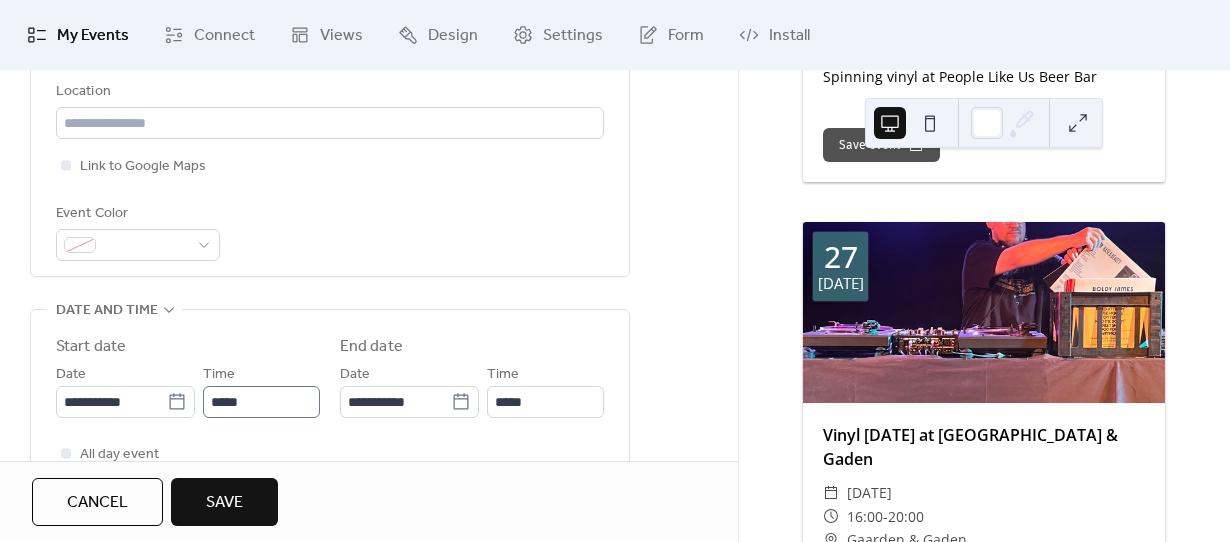 type on "**********" 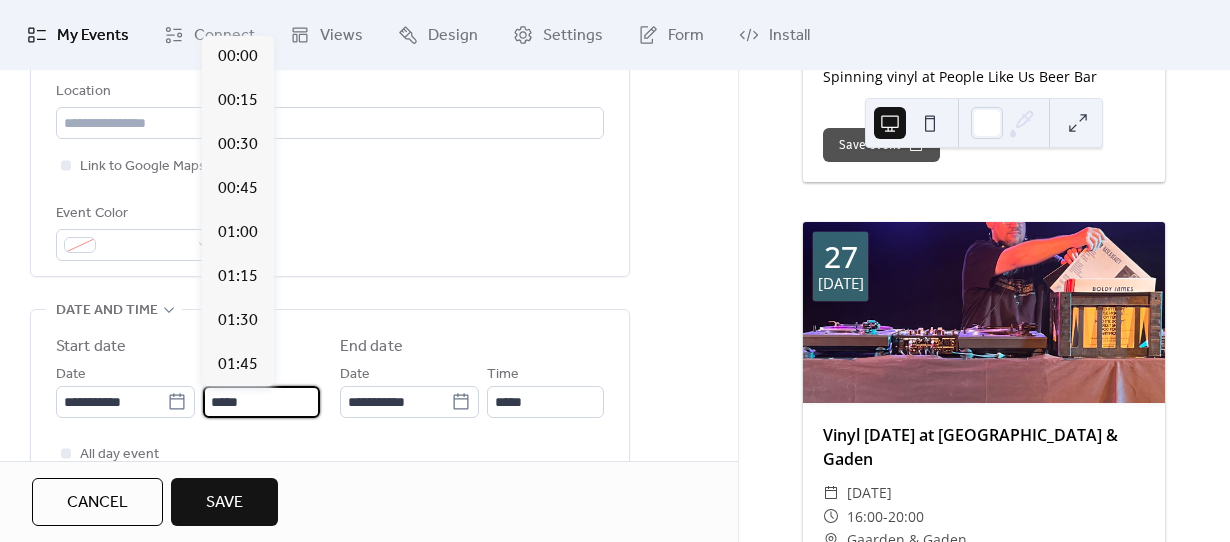 click on "*****" at bounding box center [261, 402] 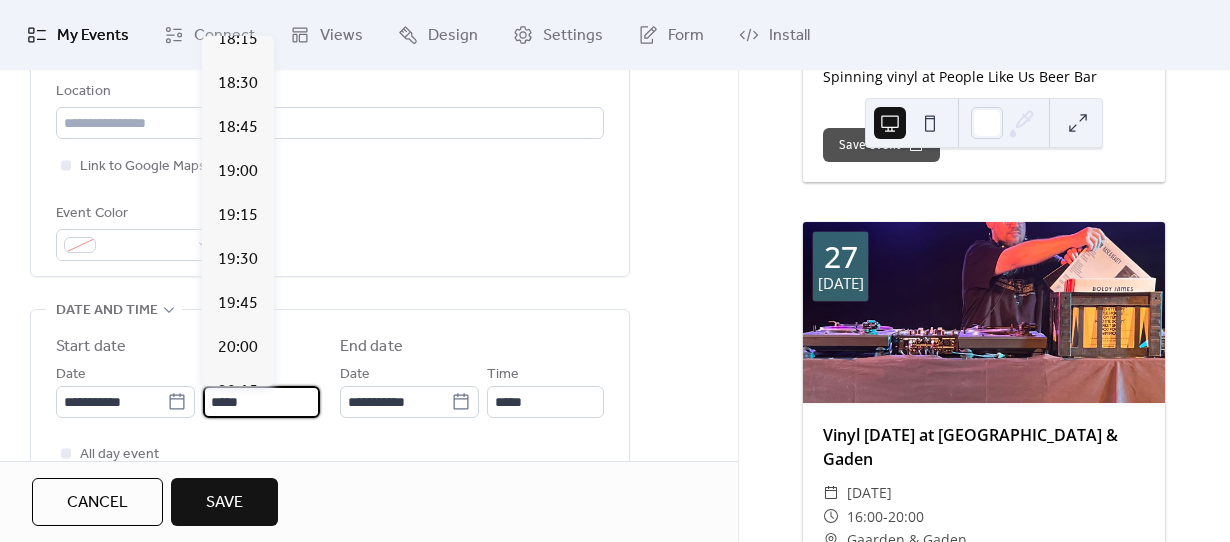 scroll, scrollTop: 3297, scrollLeft: 0, axis: vertical 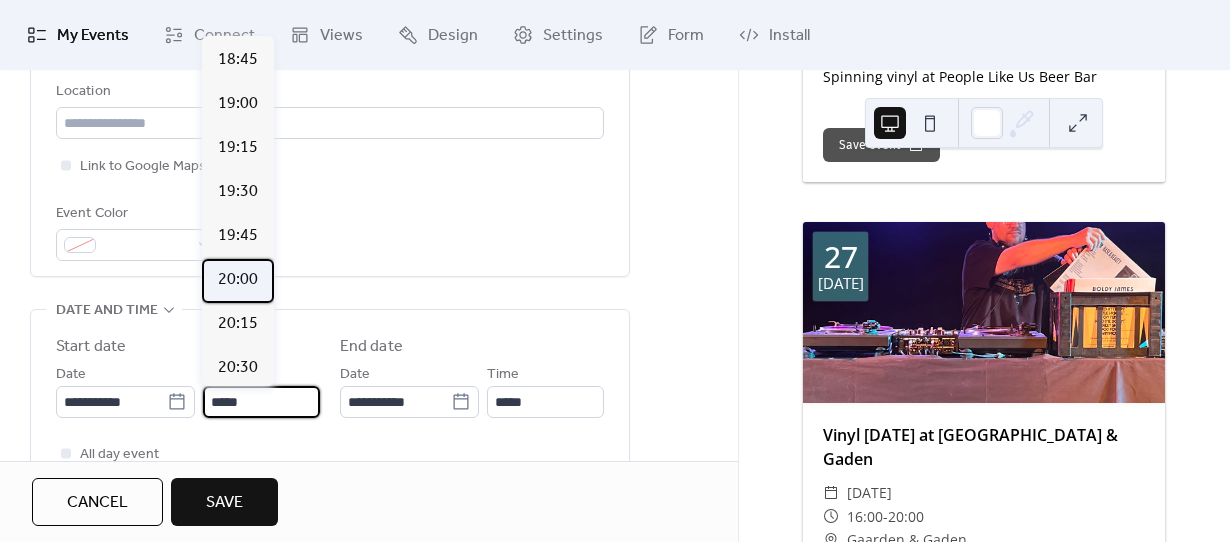 click on "20:00" at bounding box center [238, 280] 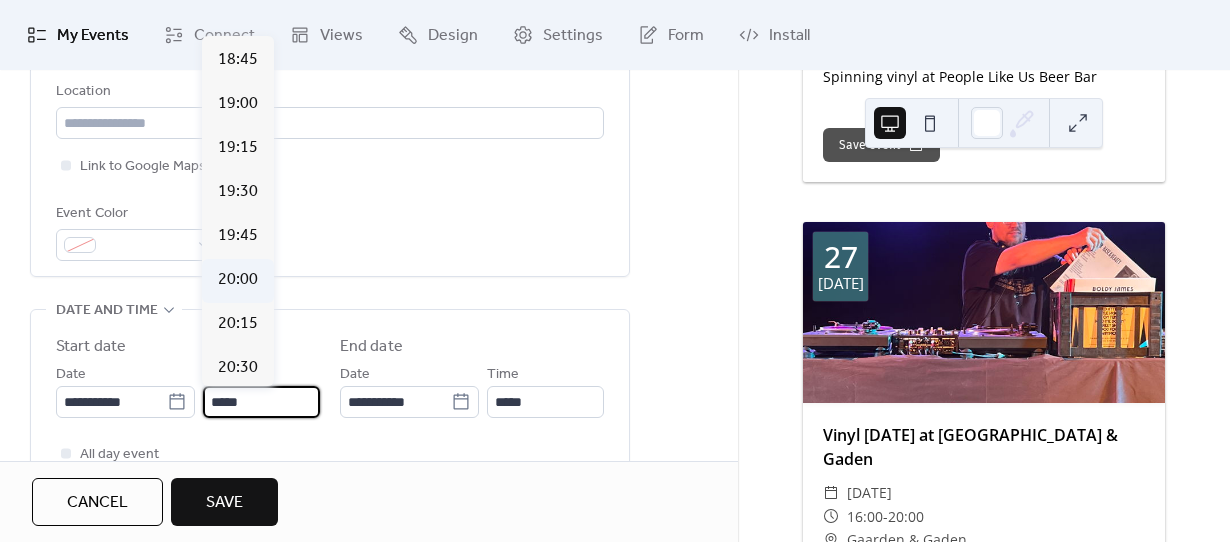 type on "*****" 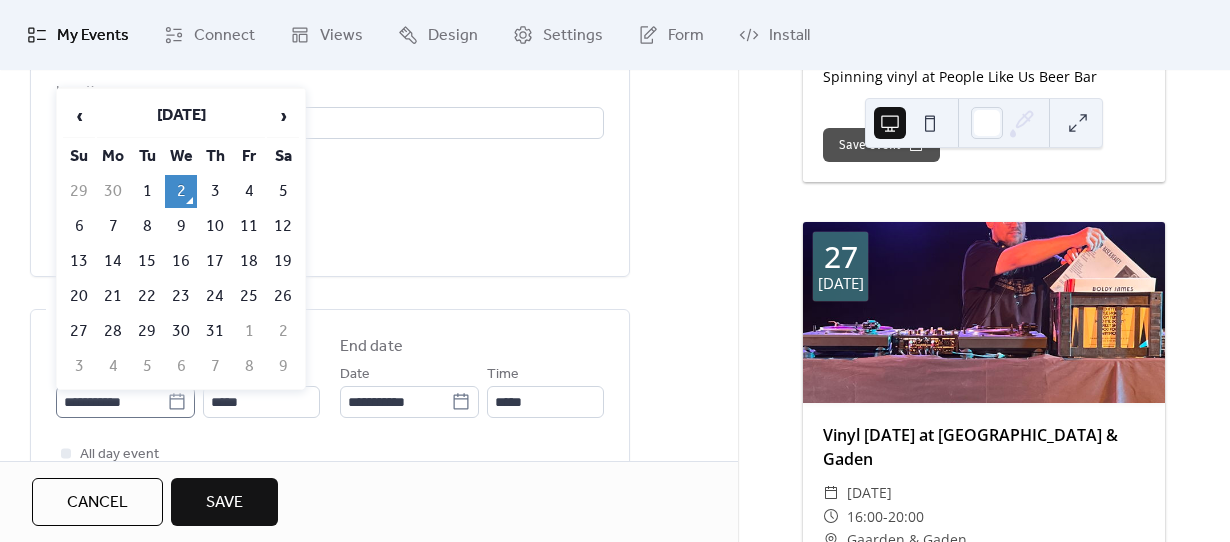 click 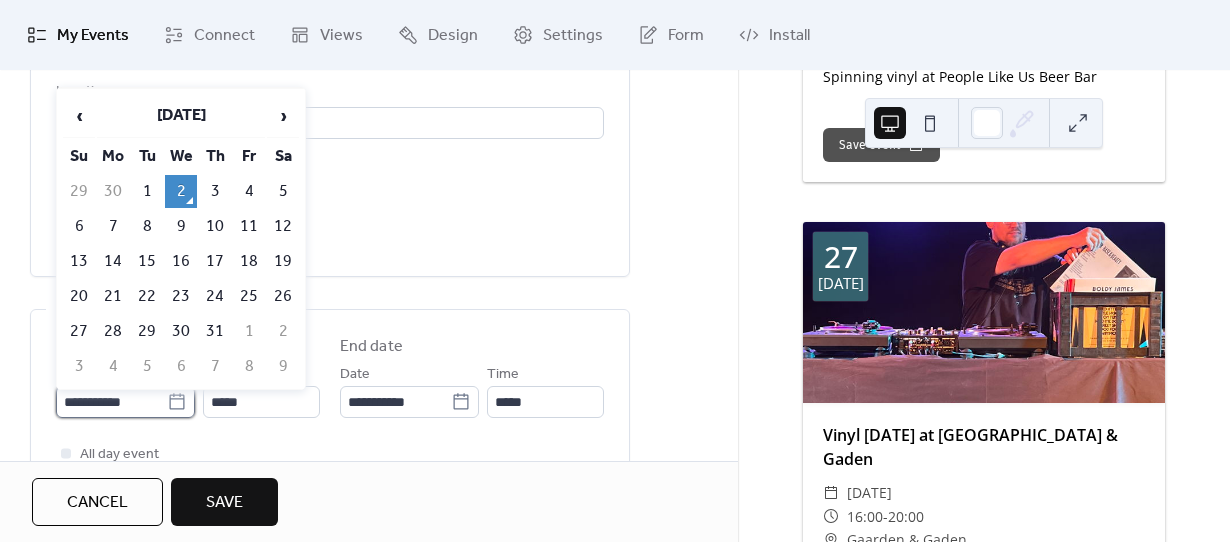 click on "**********" at bounding box center (111, 402) 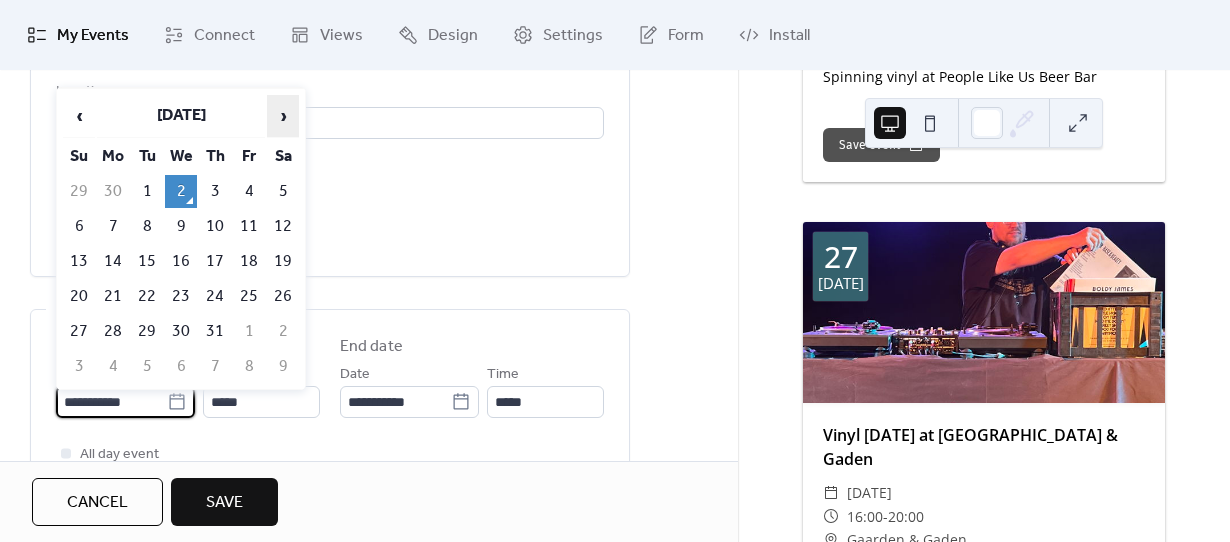 click on "›" at bounding box center (283, 116) 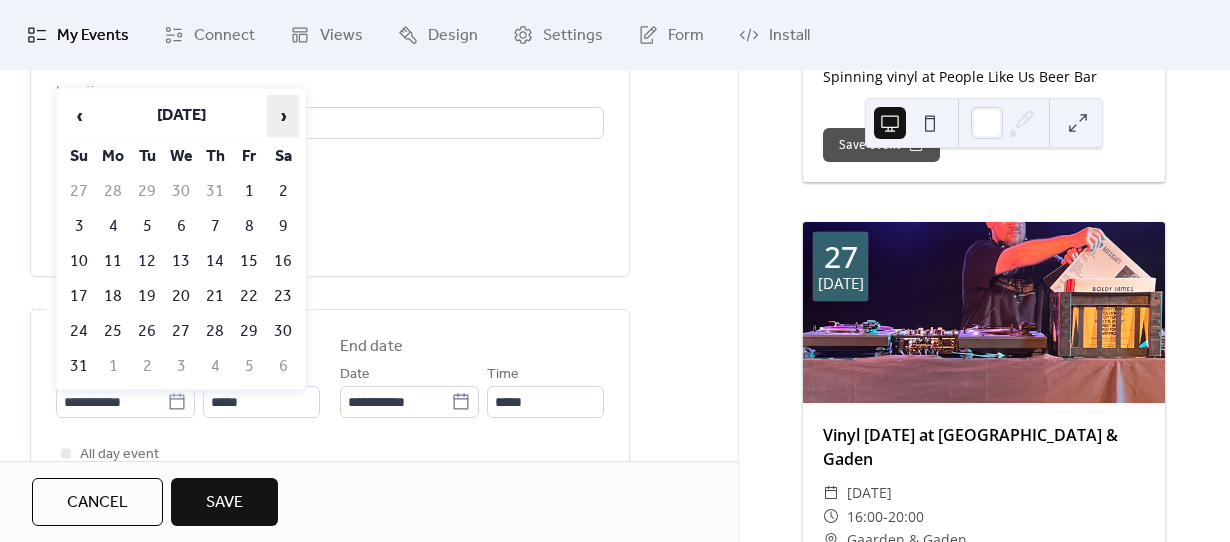 click on "›" at bounding box center (283, 116) 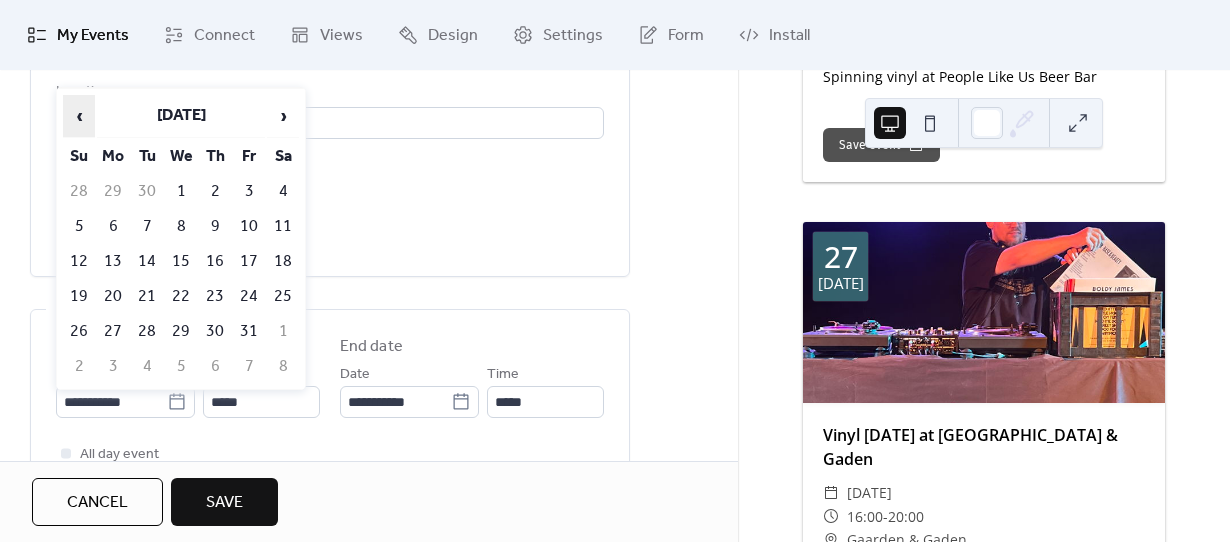 click on "‹" at bounding box center [79, 116] 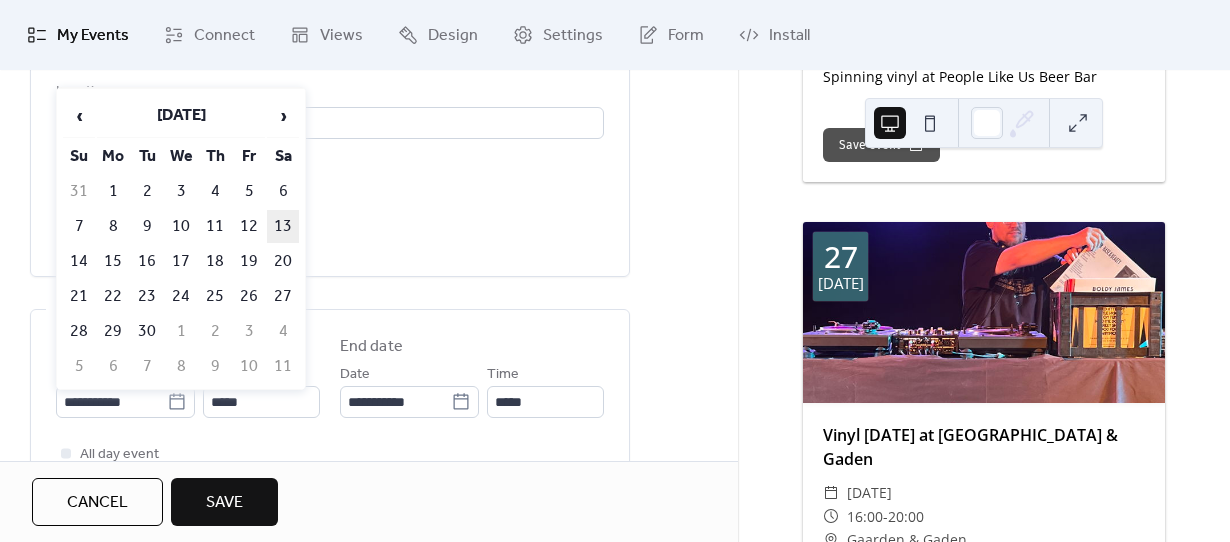 click on "13" at bounding box center (283, 226) 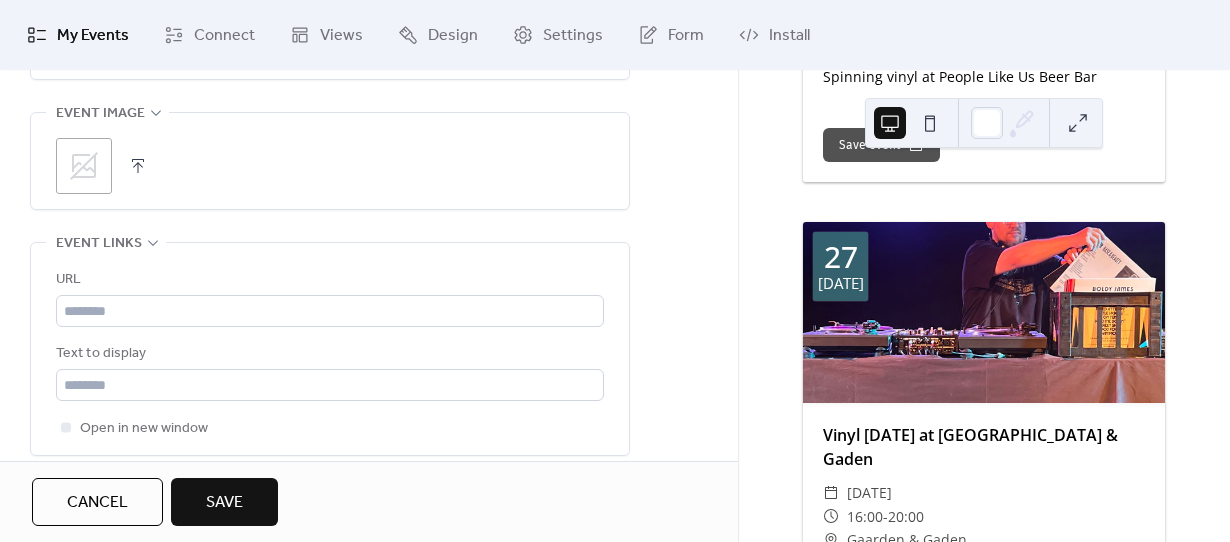 scroll, scrollTop: 1031, scrollLeft: 0, axis: vertical 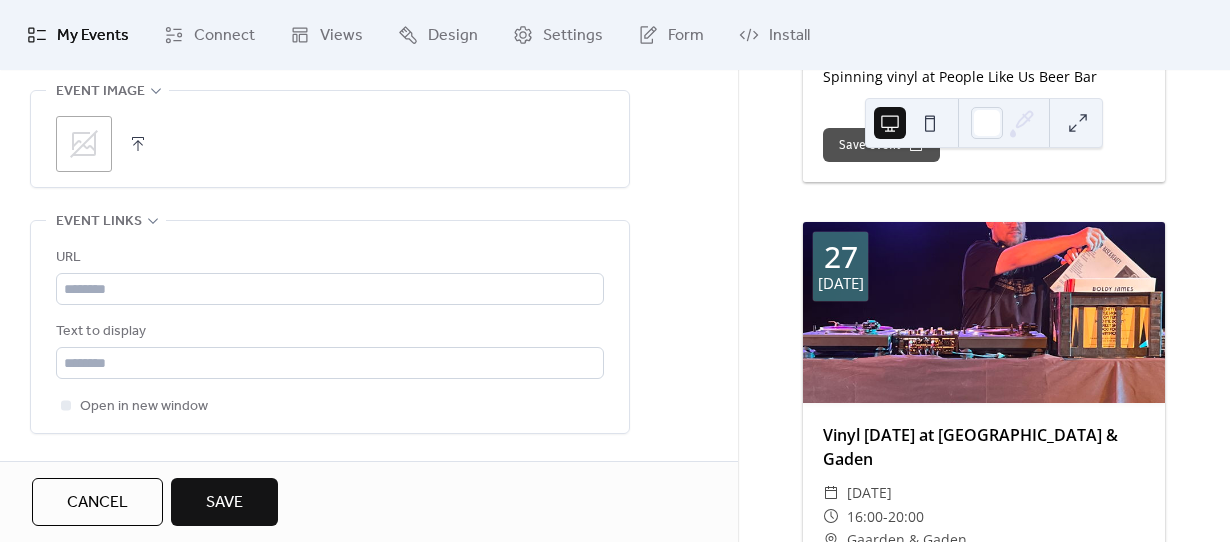 click on ";" at bounding box center (330, 144) 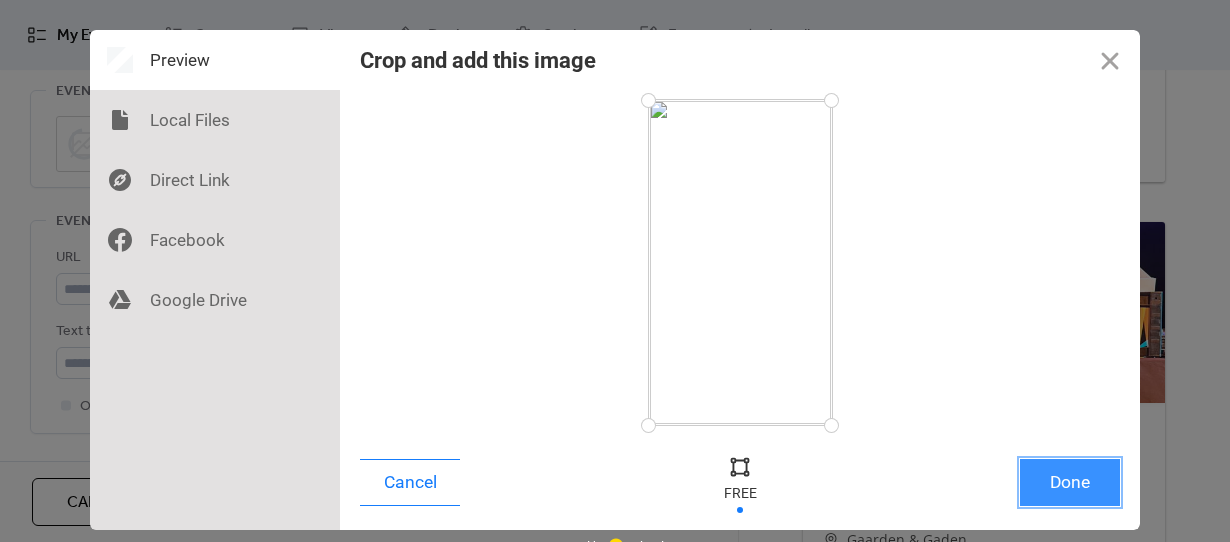 click on "Done" at bounding box center (1070, 482) 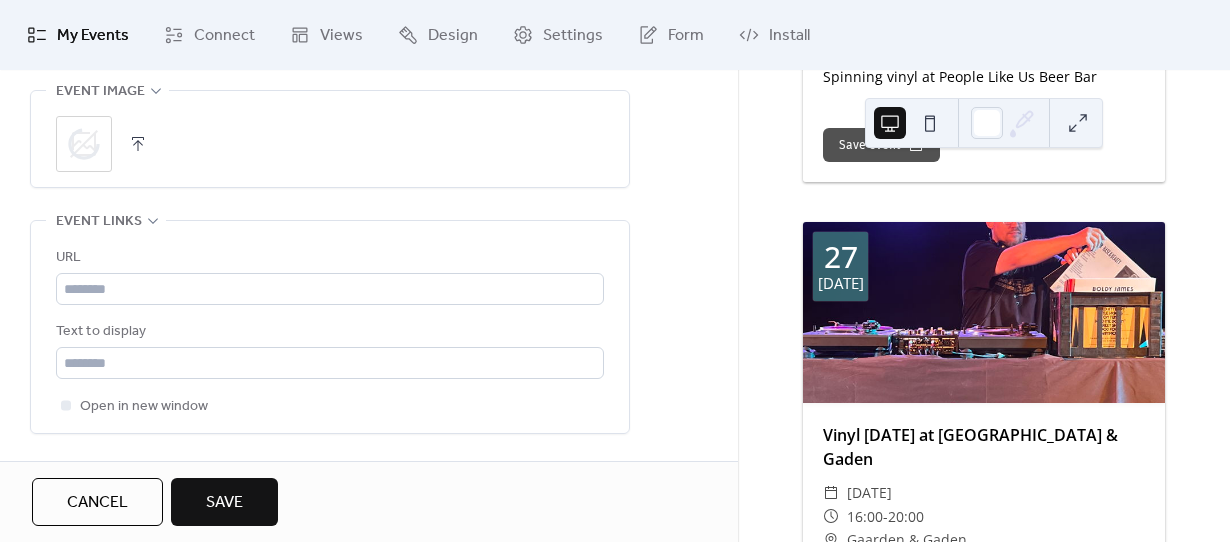 scroll, scrollTop: 1338, scrollLeft: 0, axis: vertical 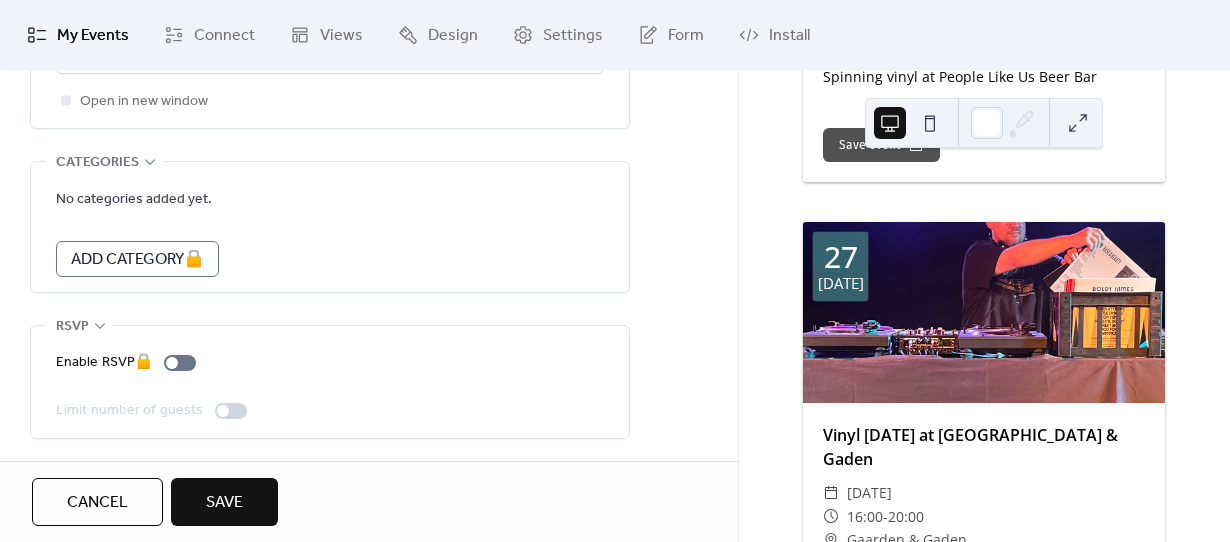 click on "Save" at bounding box center [224, 502] 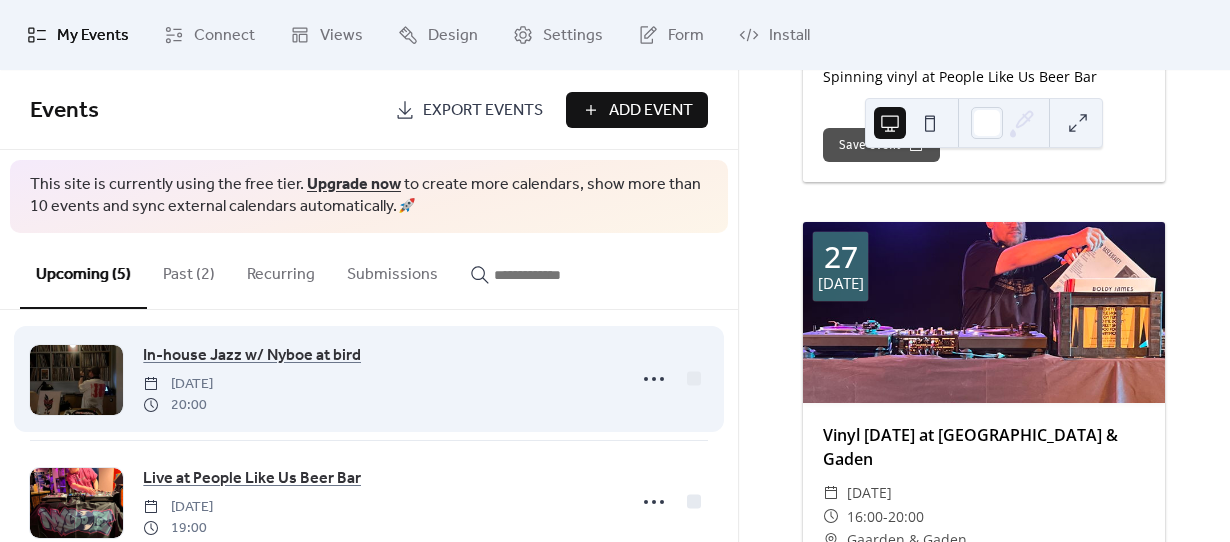 scroll, scrollTop: 0, scrollLeft: 0, axis: both 